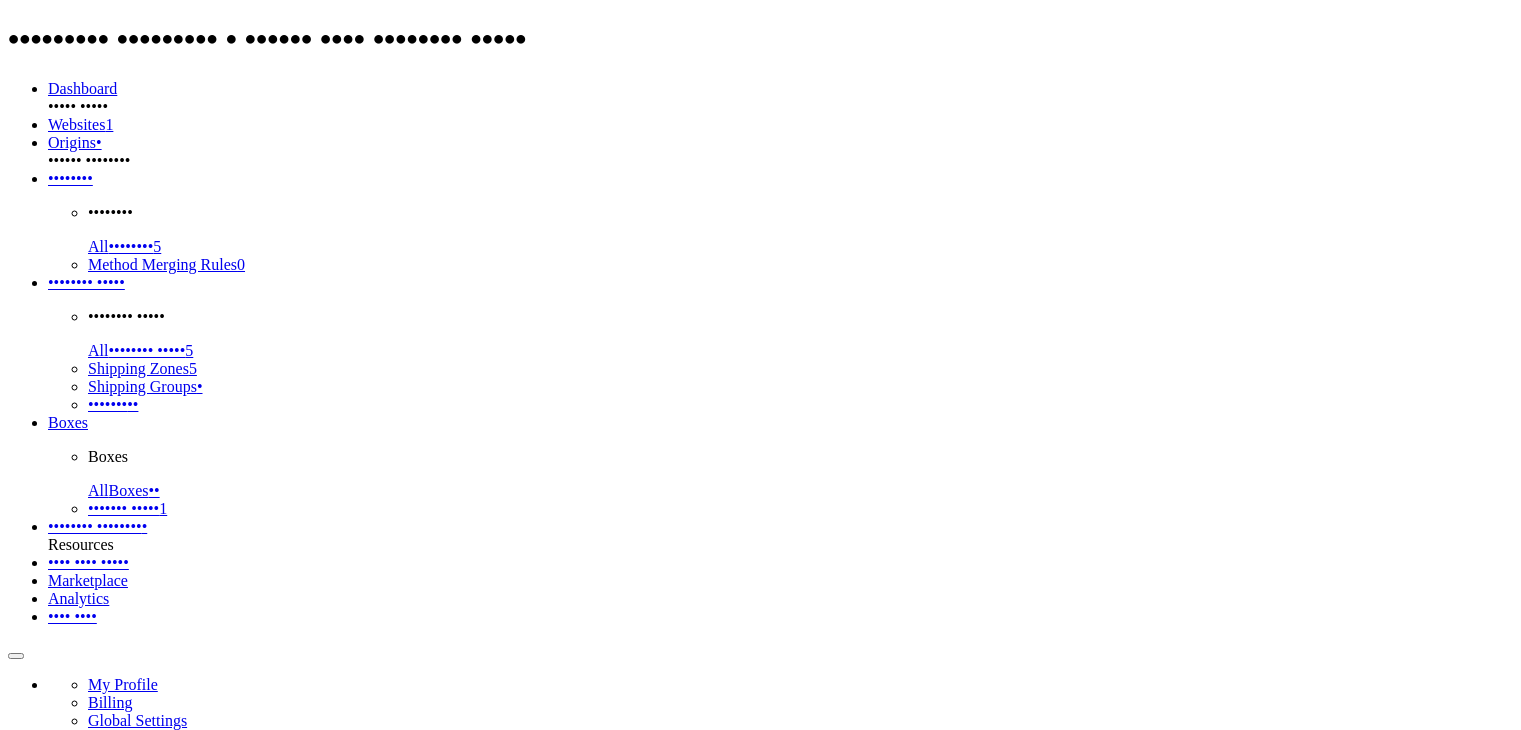 scroll, scrollTop: 0, scrollLeft: 0, axis: both 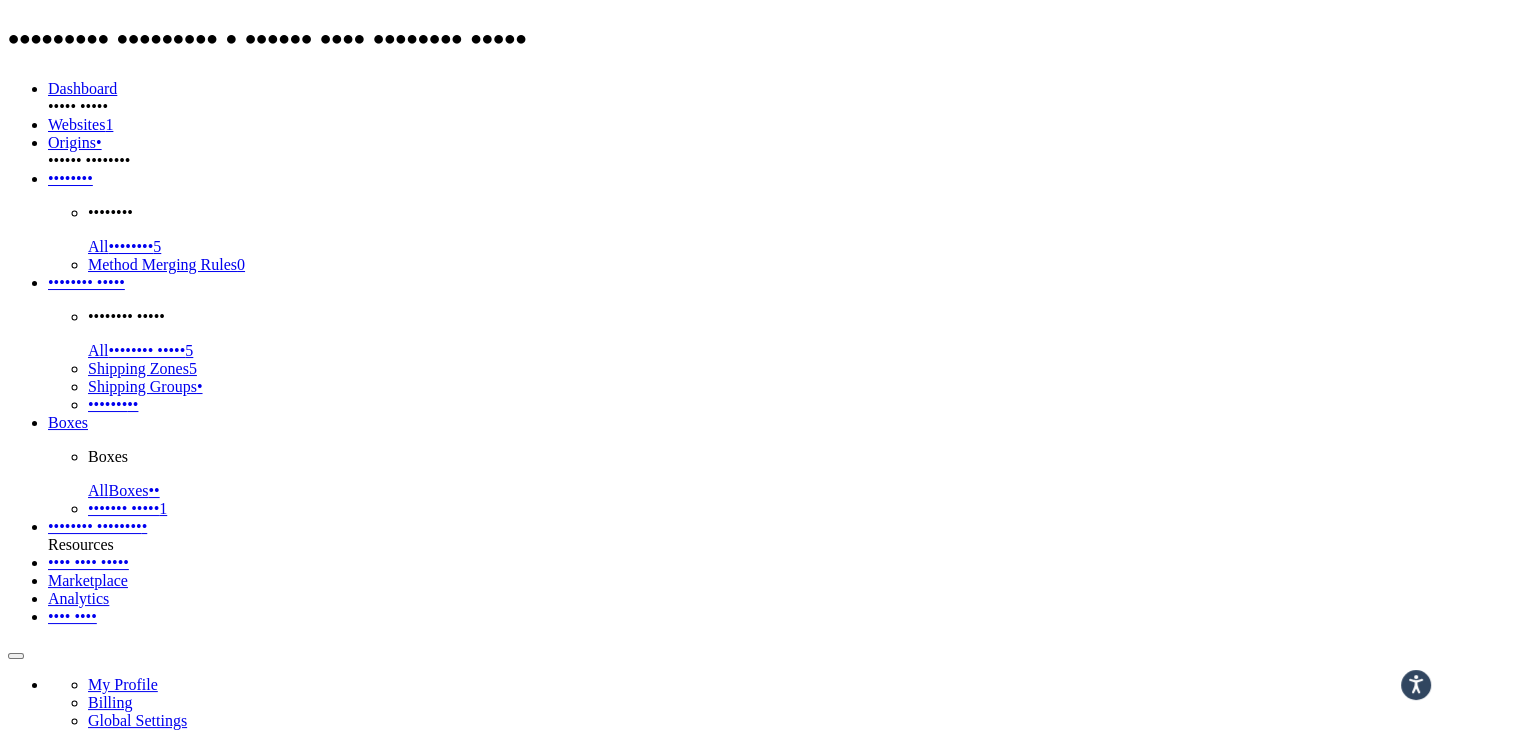drag, startPoint x: 509, startPoint y: 402, endPoint x: 88, endPoint y: 470, distance: 426.45633 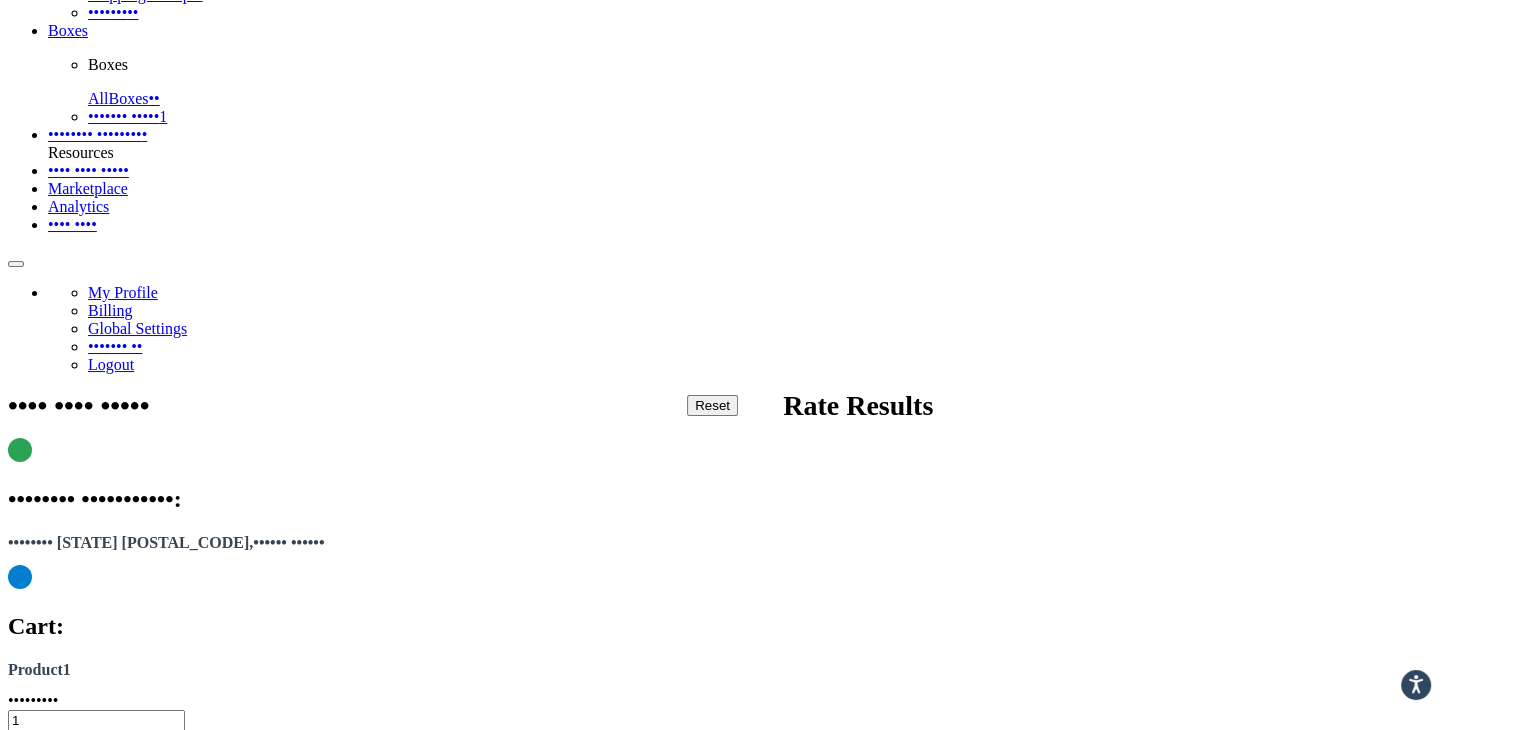 scroll, scrollTop: 400, scrollLeft: 0, axis: vertical 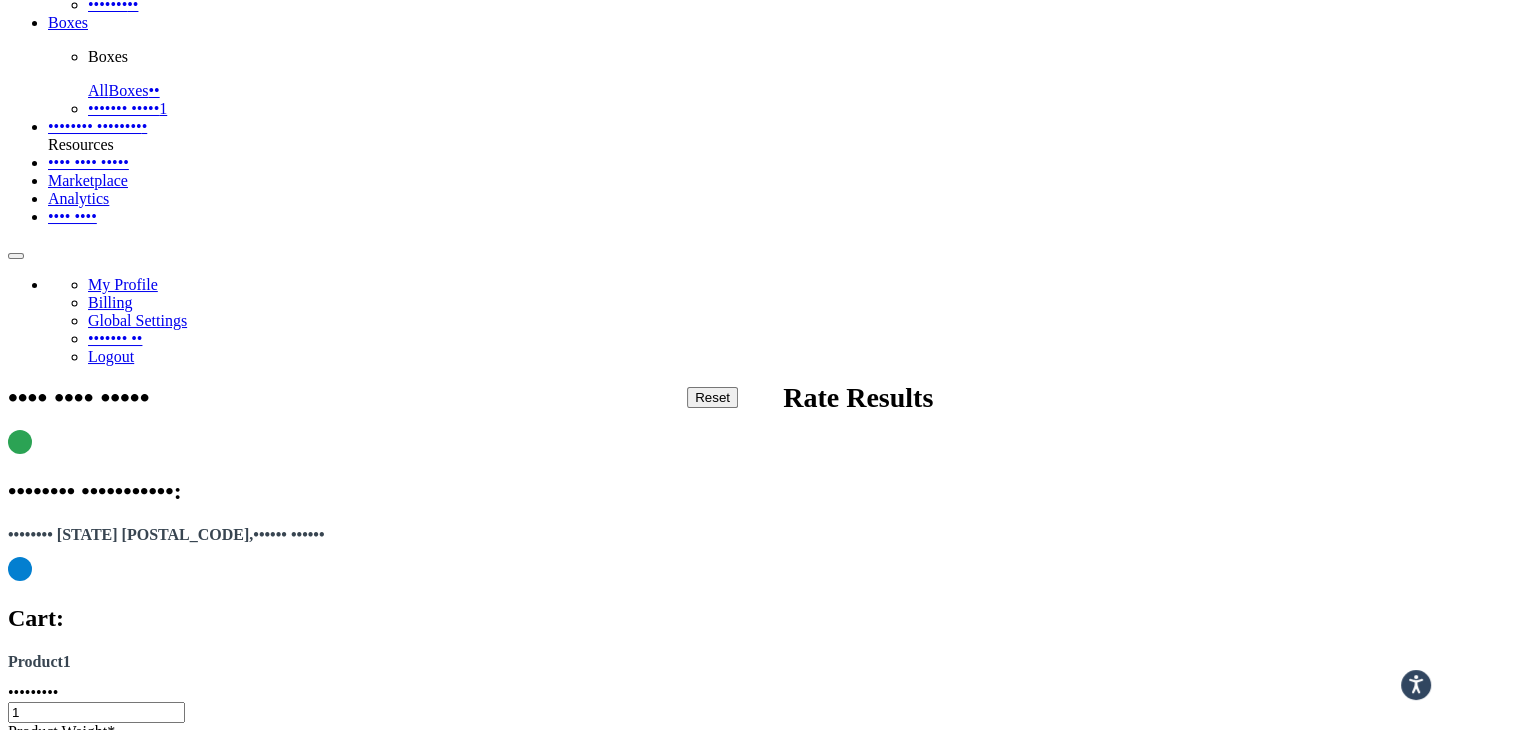 click at bounding box center [96, 1198] 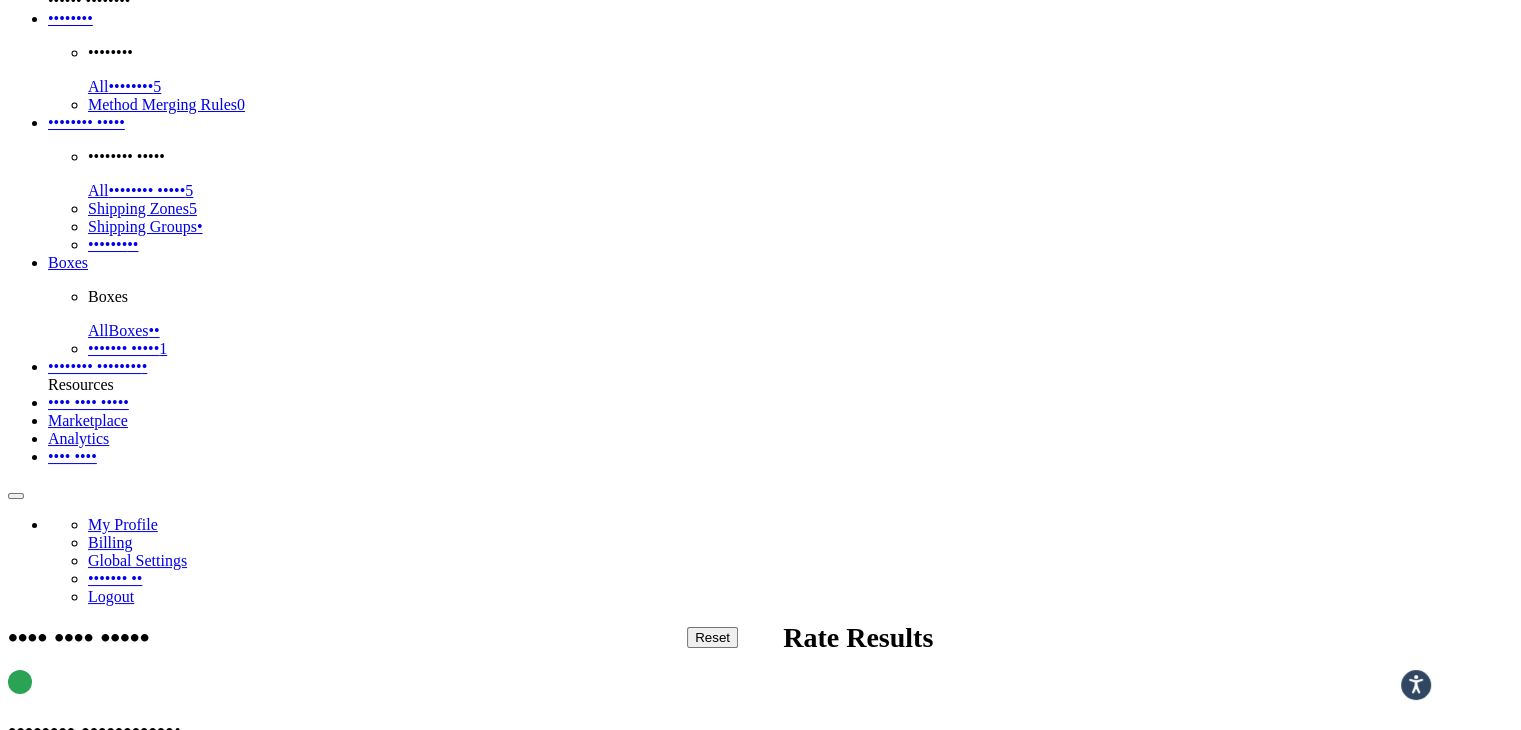 scroll, scrollTop: 0, scrollLeft: 0, axis: both 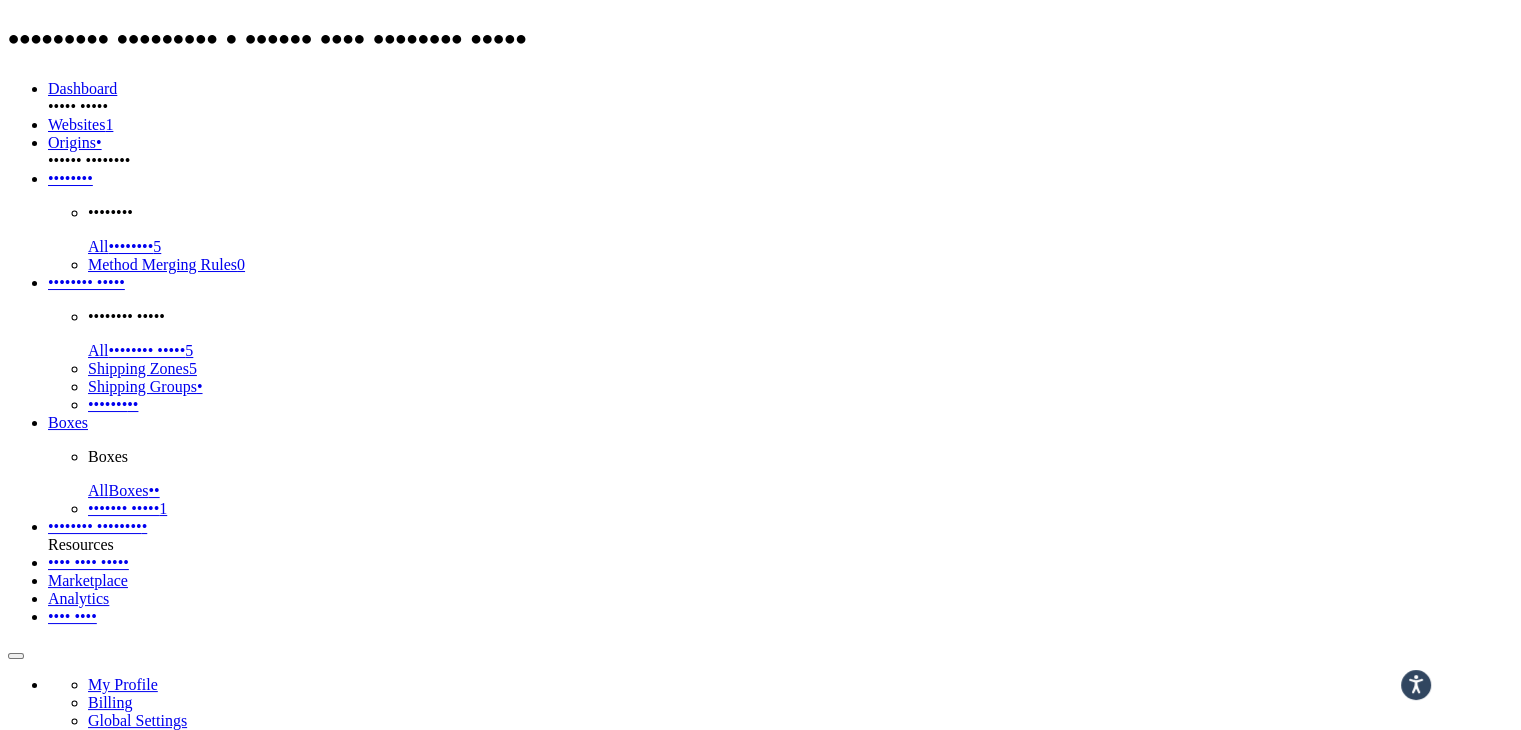 click on "Cart :" at bounding box center (760, 877) 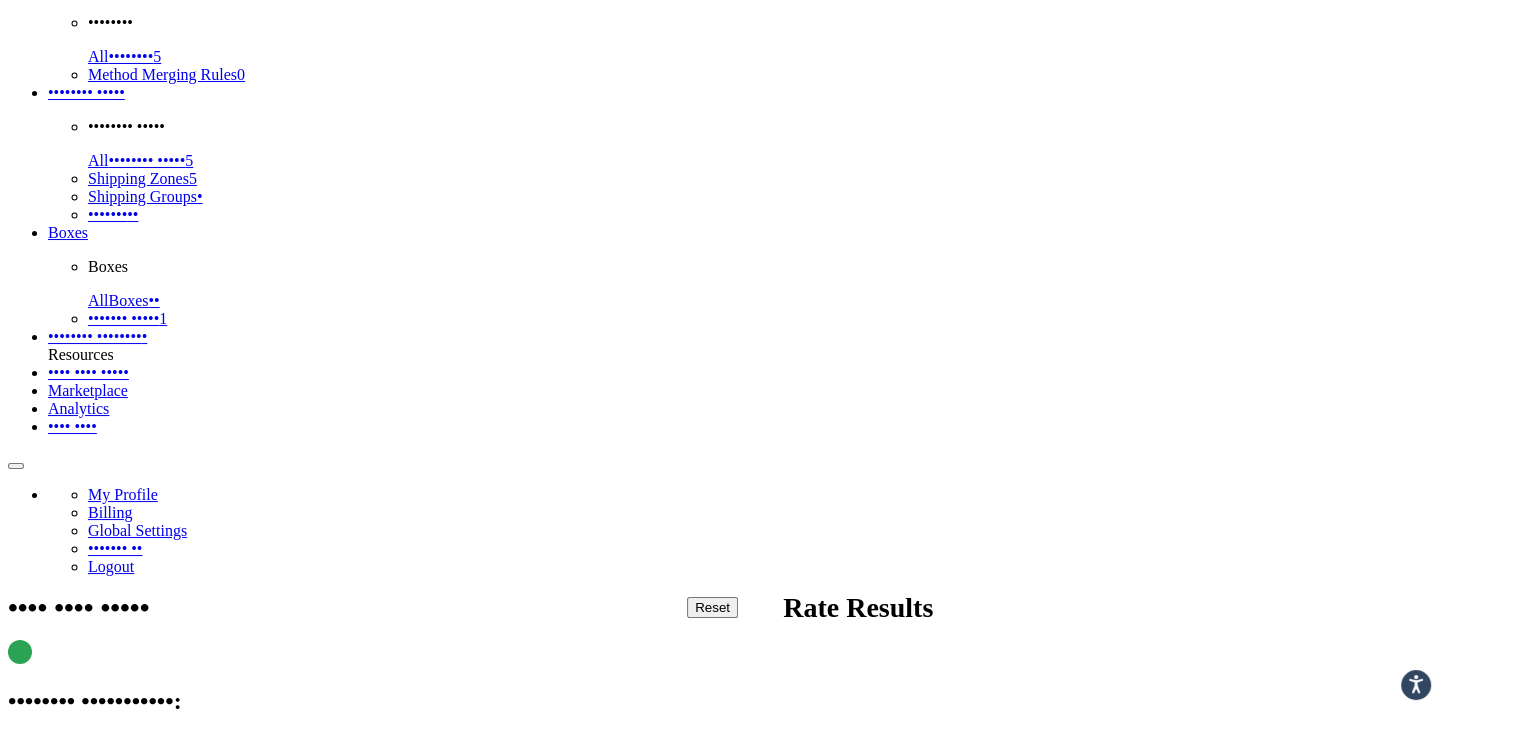 scroll, scrollTop: 0, scrollLeft: 0, axis: both 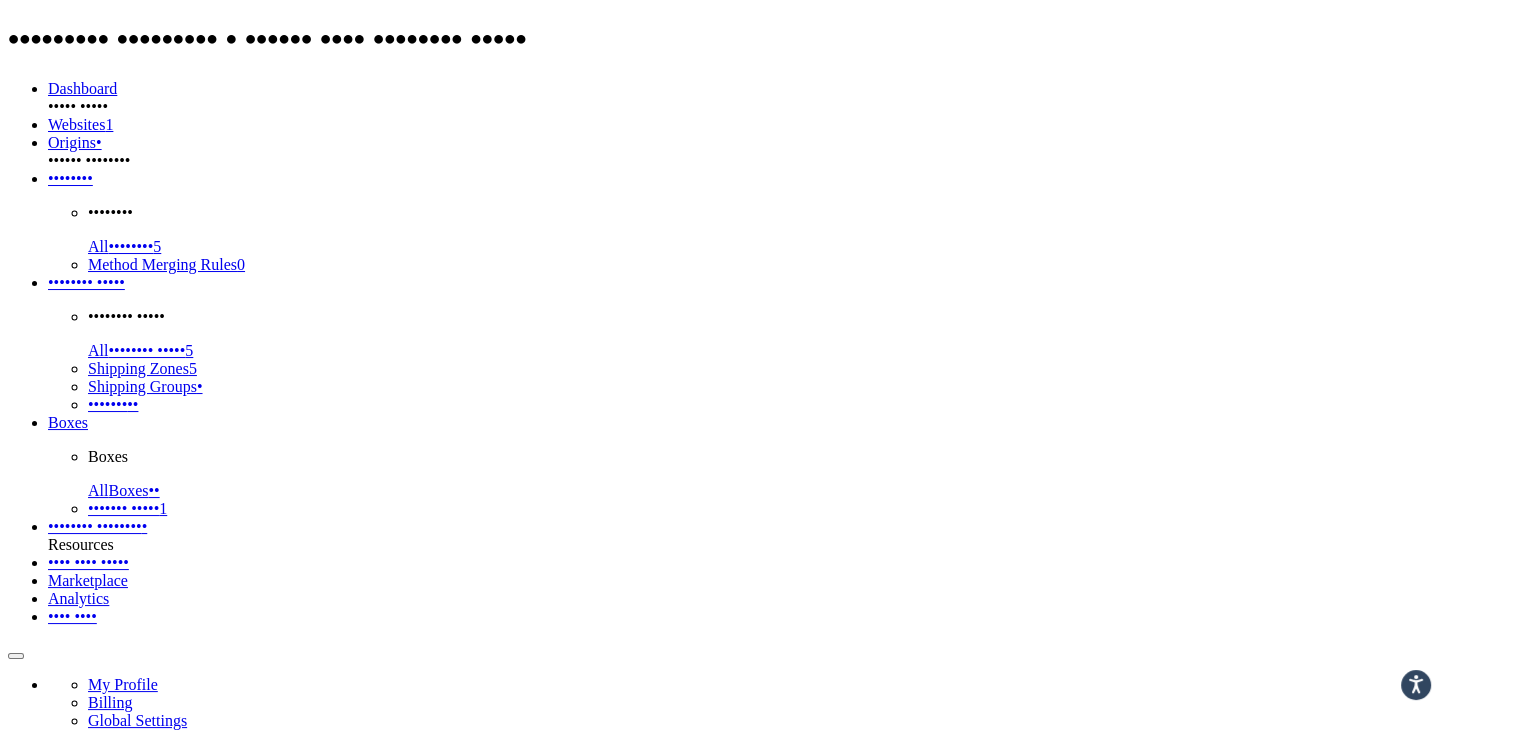 click on "•••••••• ••••••••••• •" at bounding box center (95, 891) 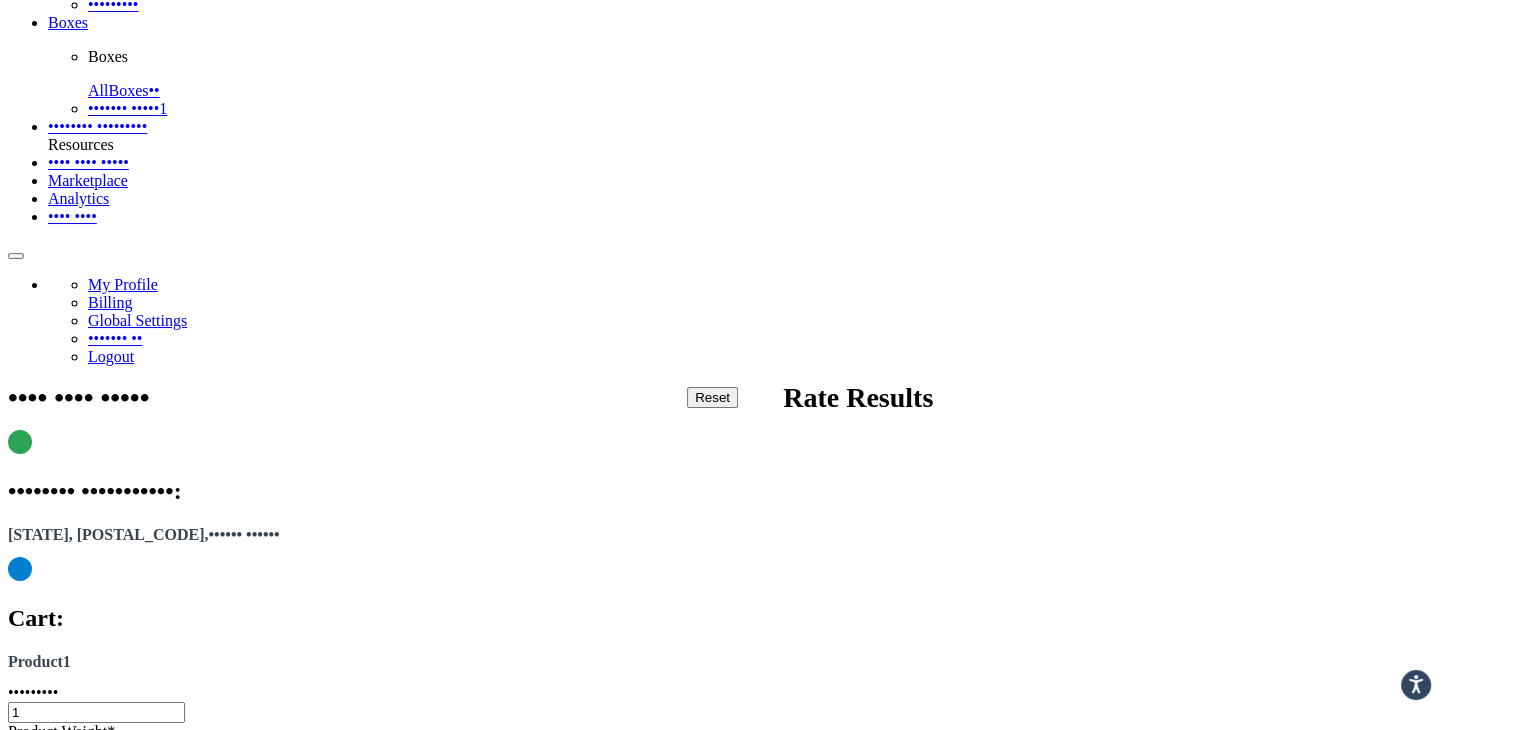 click on "Get Rates" at bounding box center (183, 1402) 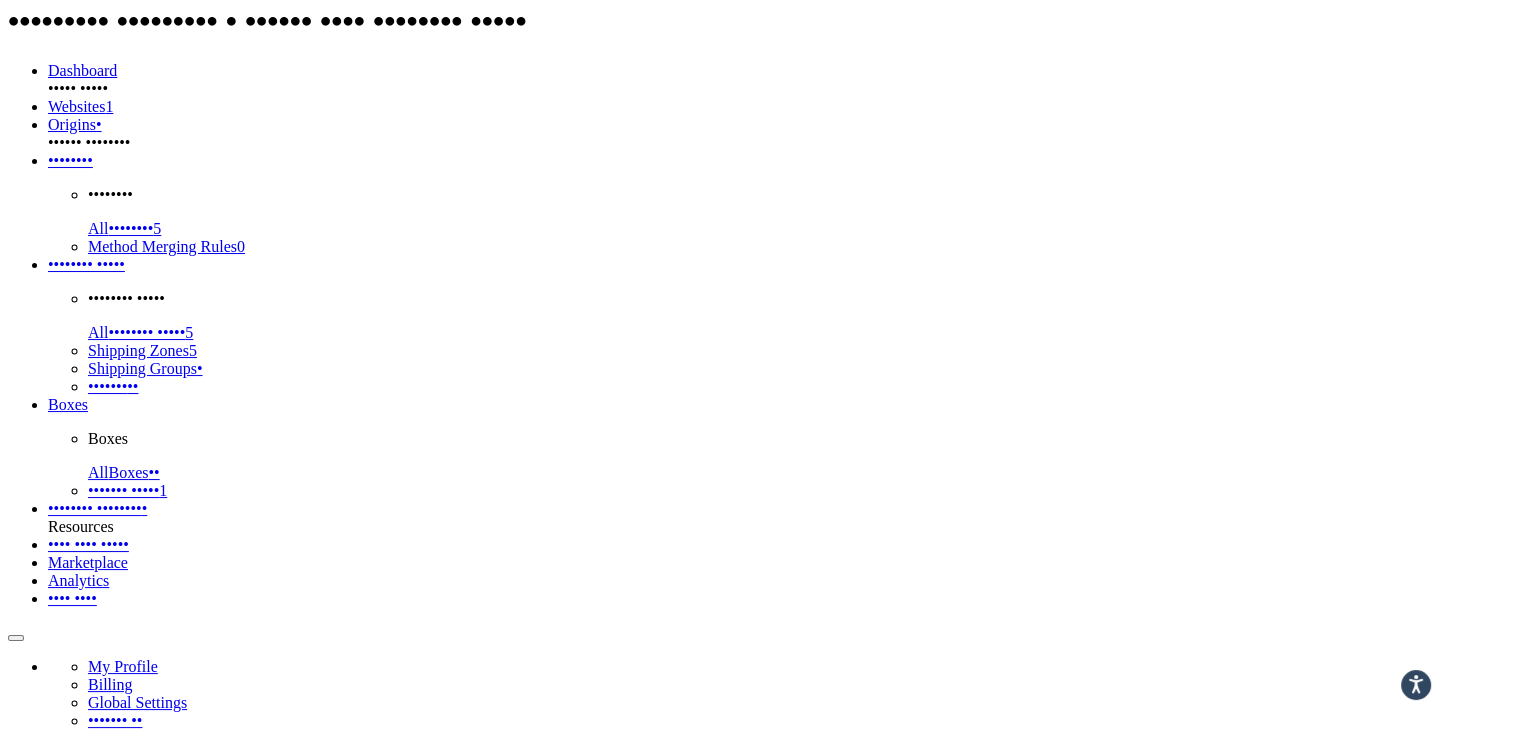 scroll, scrollTop: 0, scrollLeft: 0, axis: both 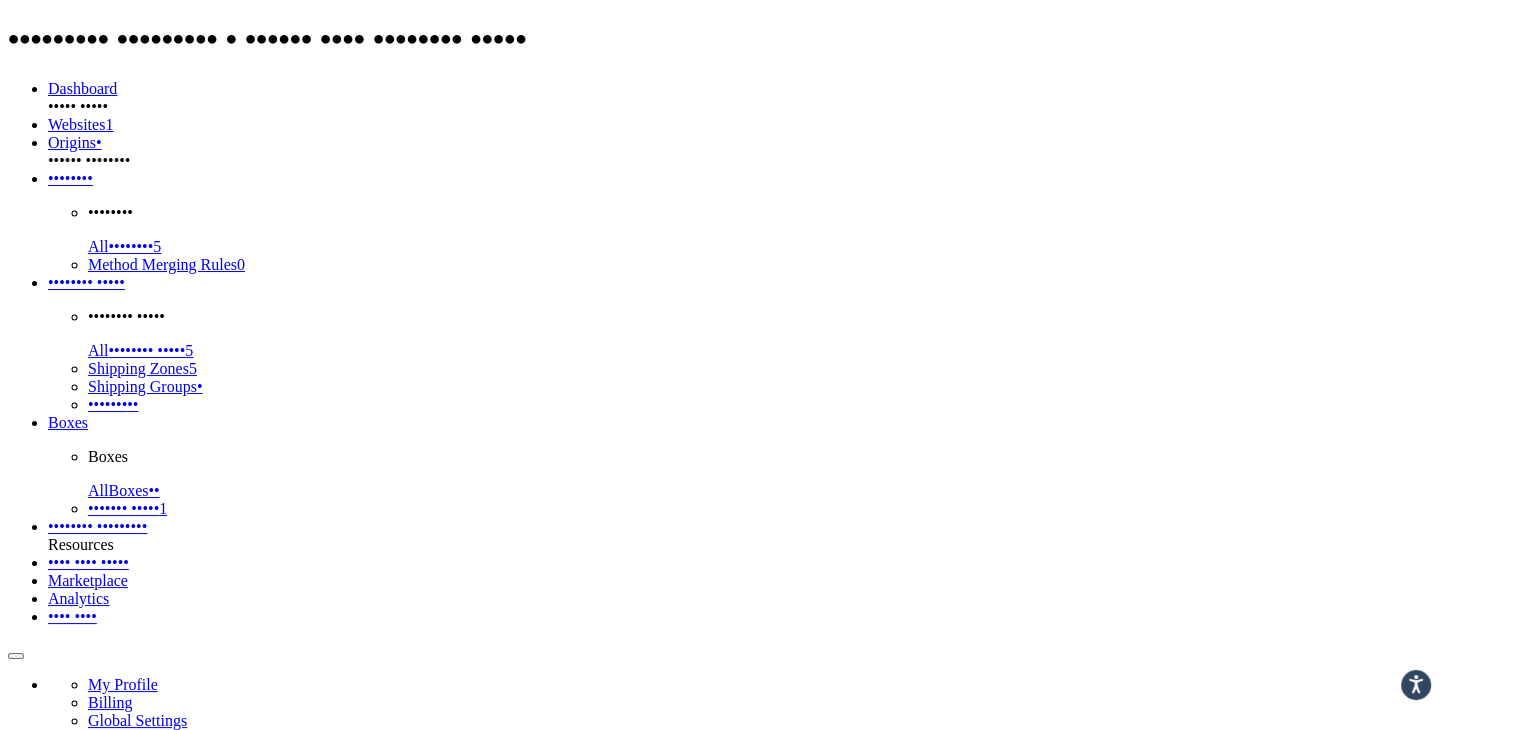 click on "Edit" at bounding box center [1489, 877] 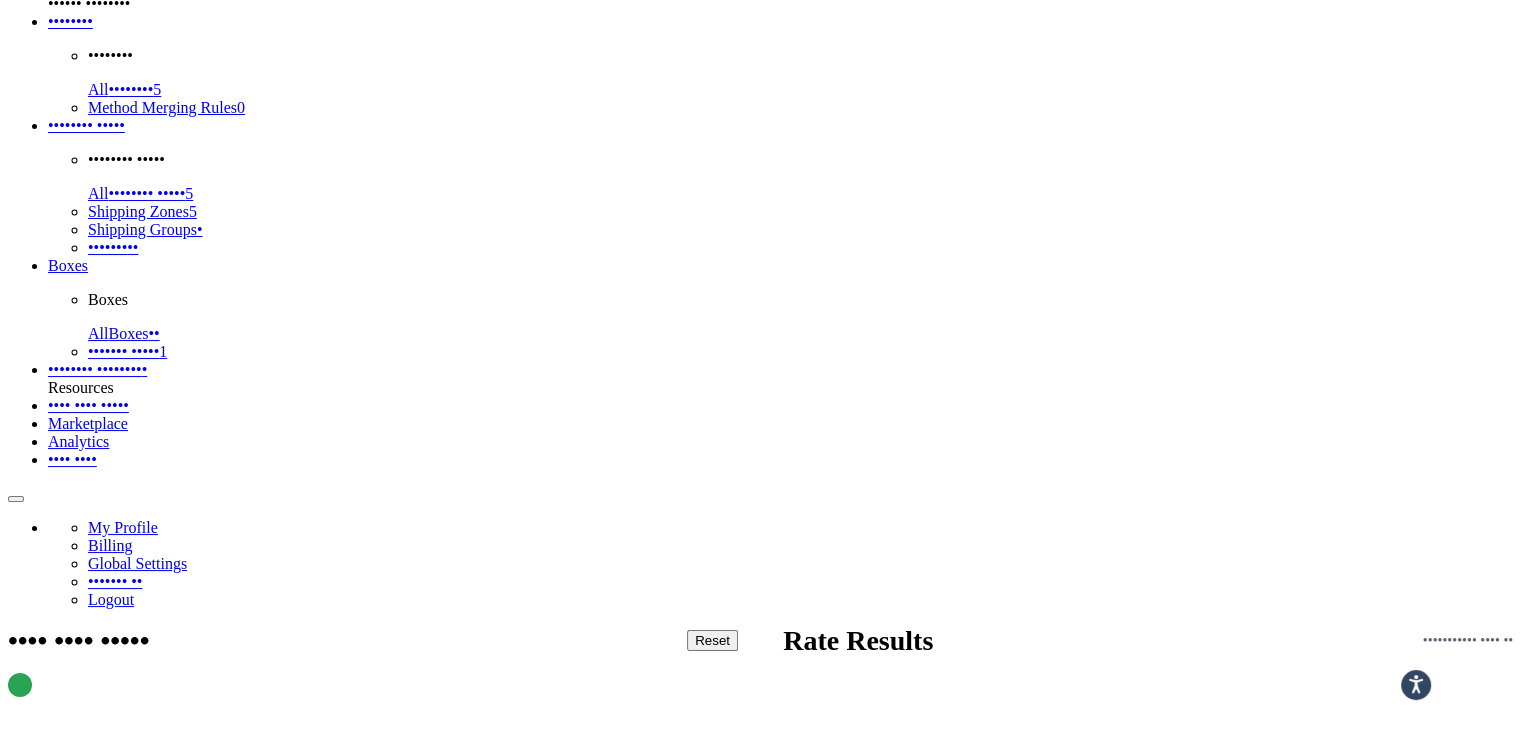scroll, scrollTop: 266, scrollLeft: 0, axis: vertical 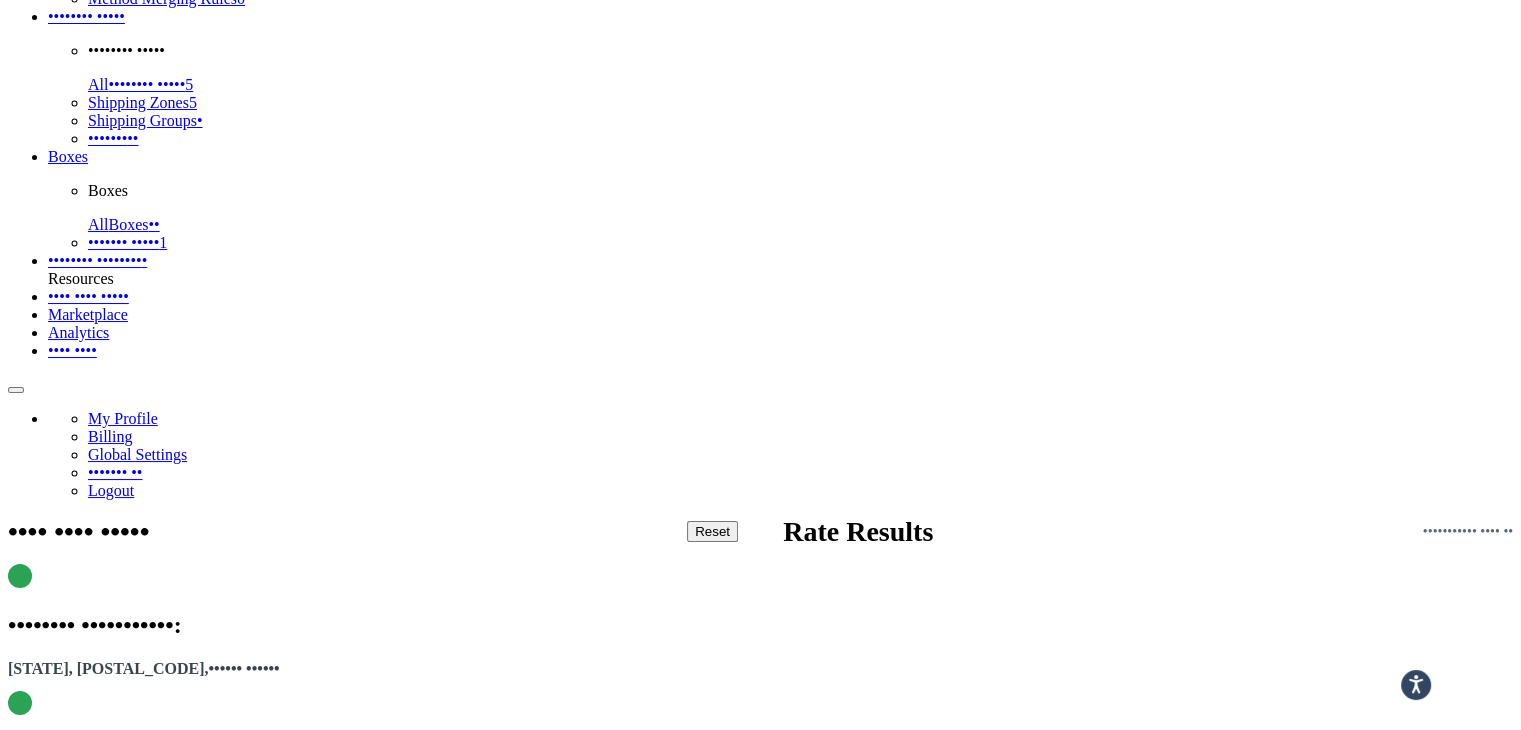 drag, startPoint x: 384, startPoint y: 327, endPoint x: 479, endPoint y: 249, distance: 122.91867 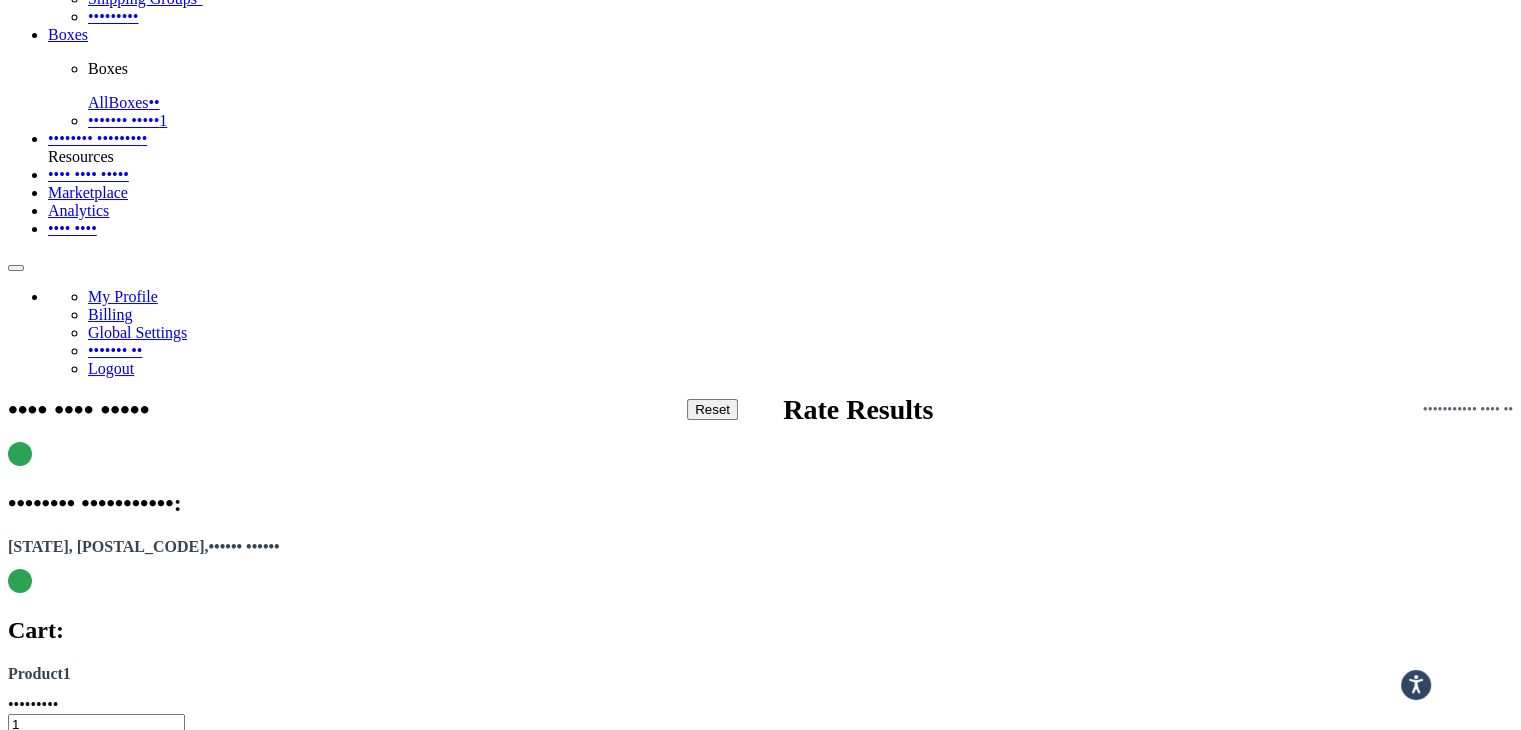 scroll, scrollTop: 400, scrollLeft: 0, axis: vertical 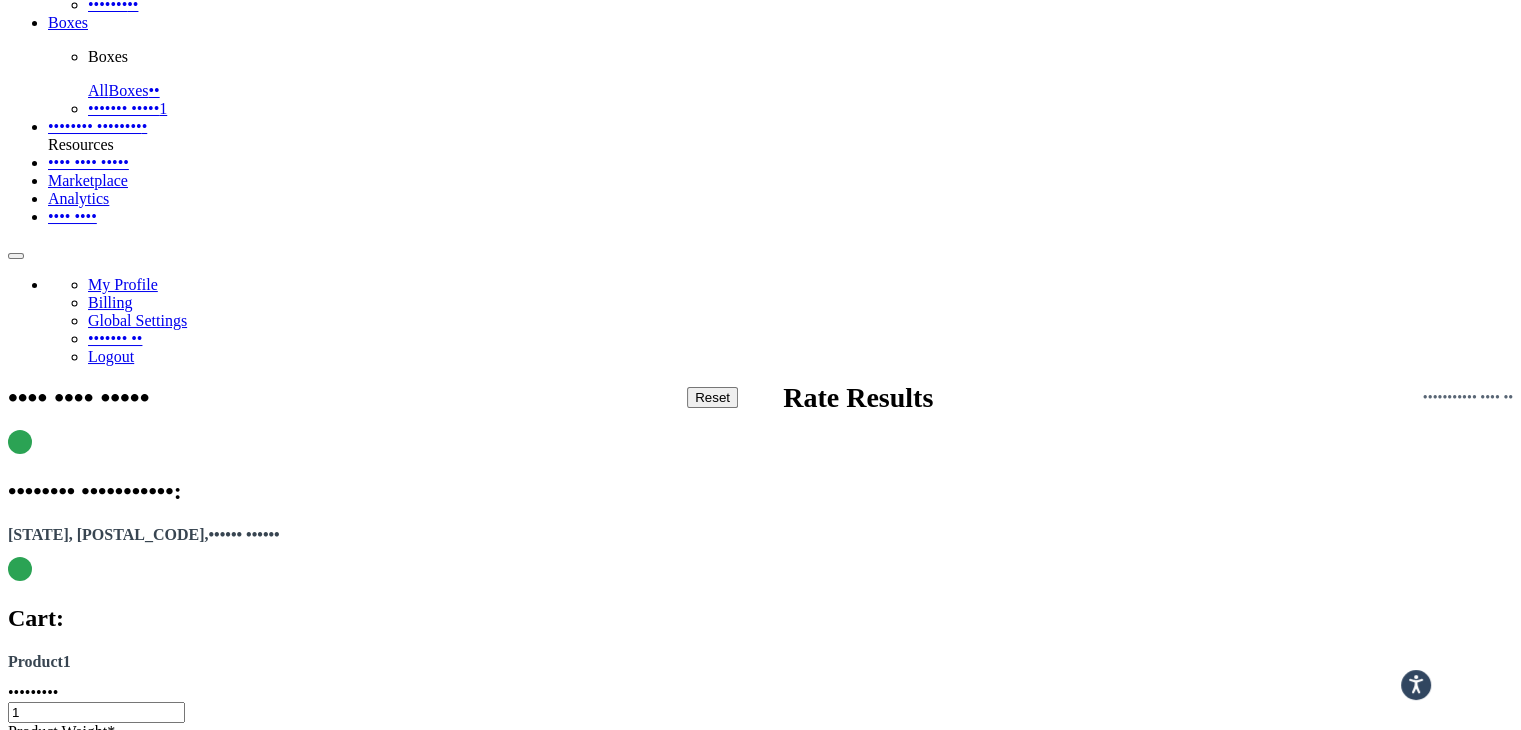 click on "Get Rates" at bounding box center (183, 1402) 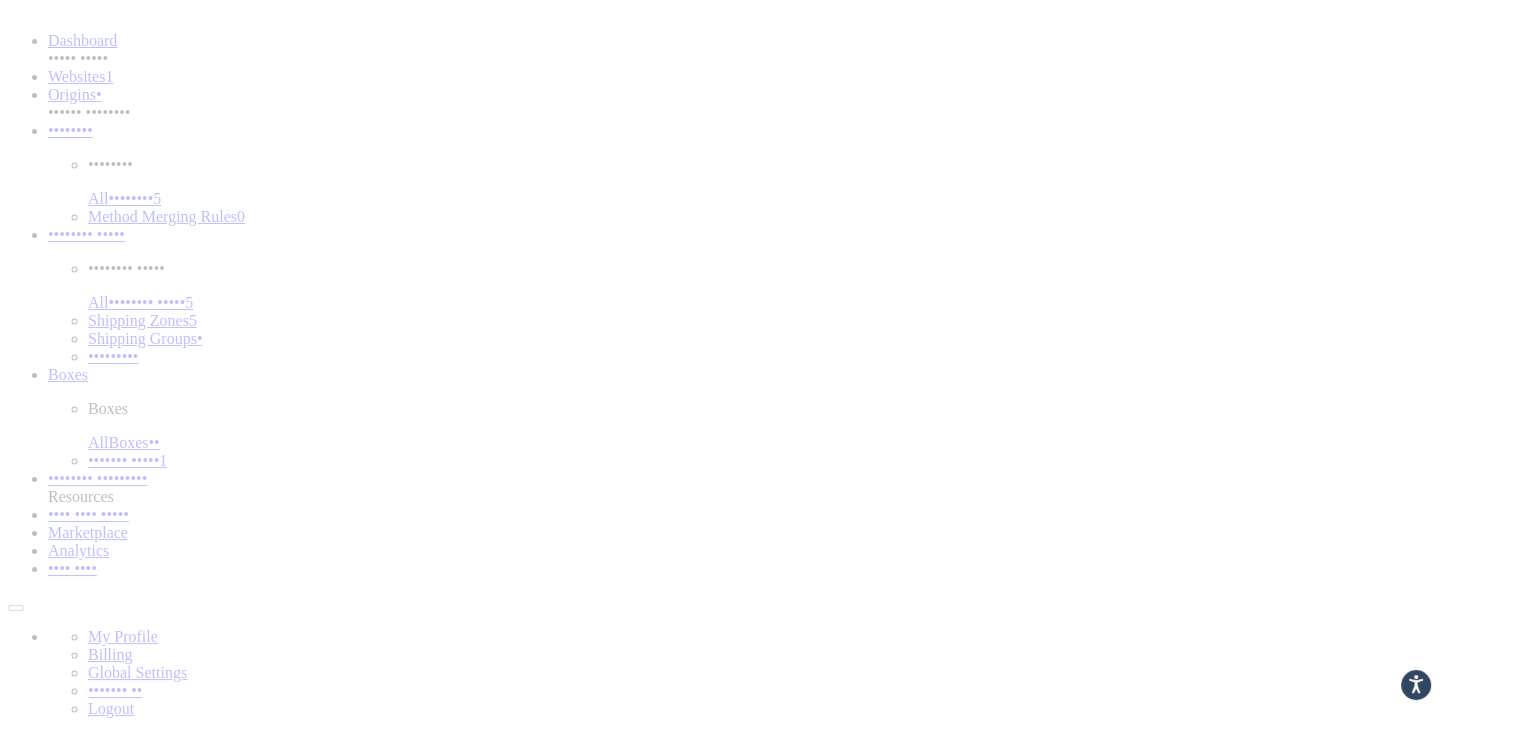 scroll, scrollTop: 0, scrollLeft: 0, axis: both 